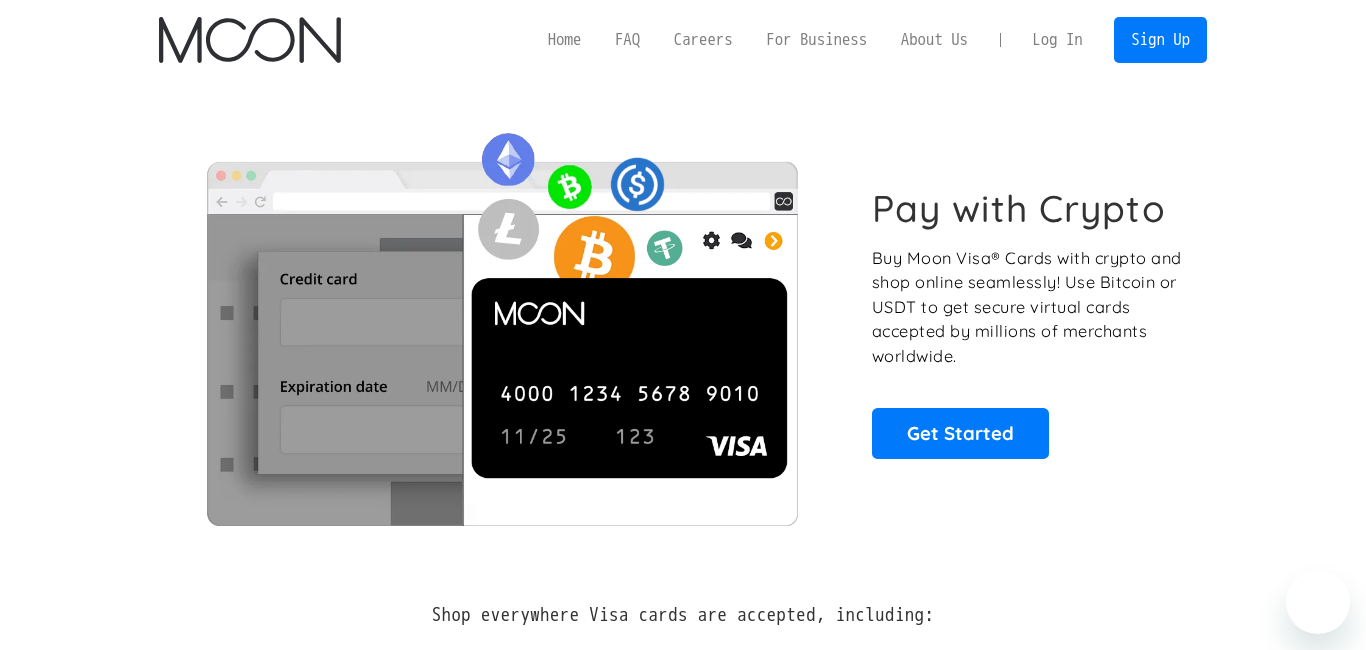 click on "Log In" at bounding box center (1057, 40) 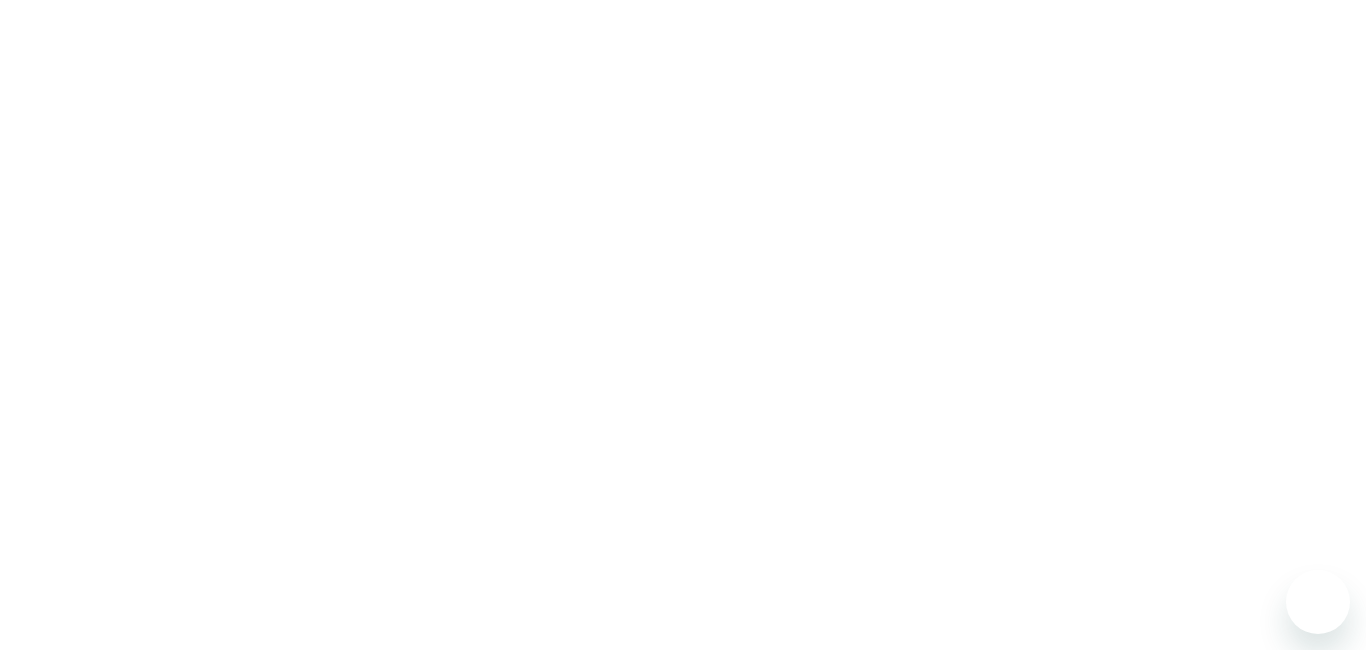 scroll, scrollTop: 0, scrollLeft: 0, axis: both 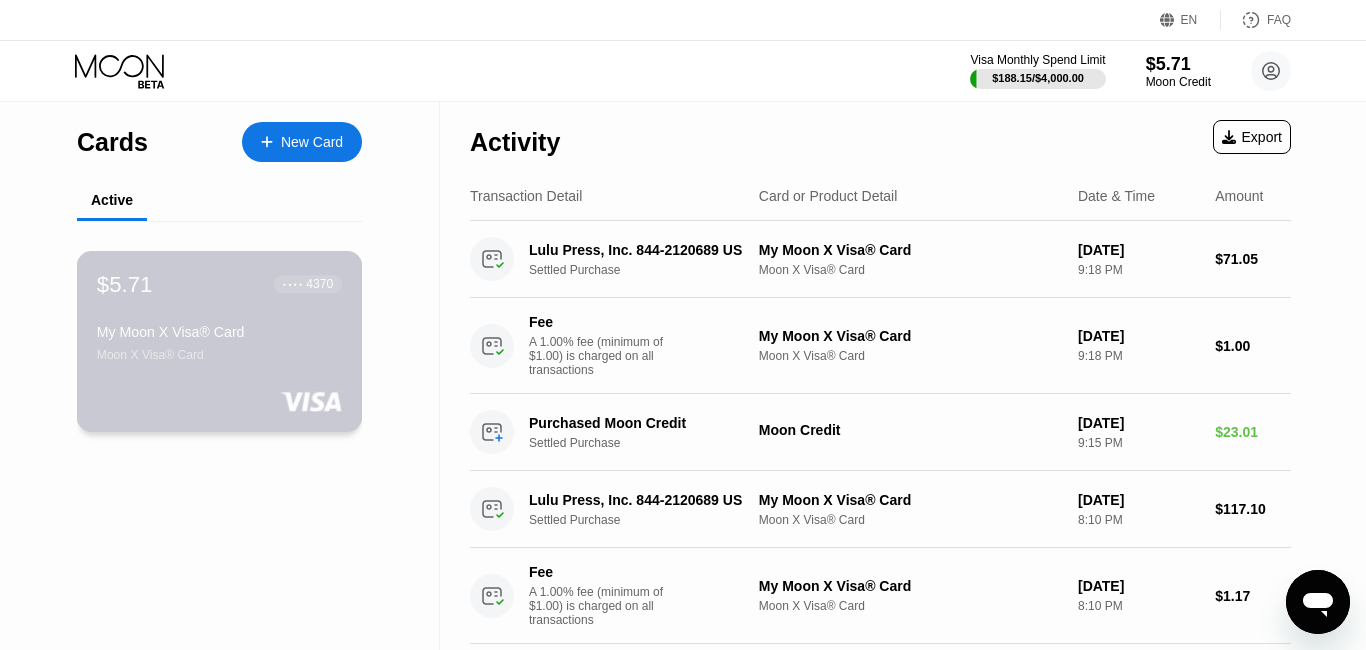 click on "My Moon X Visa® Card" at bounding box center (219, 332) 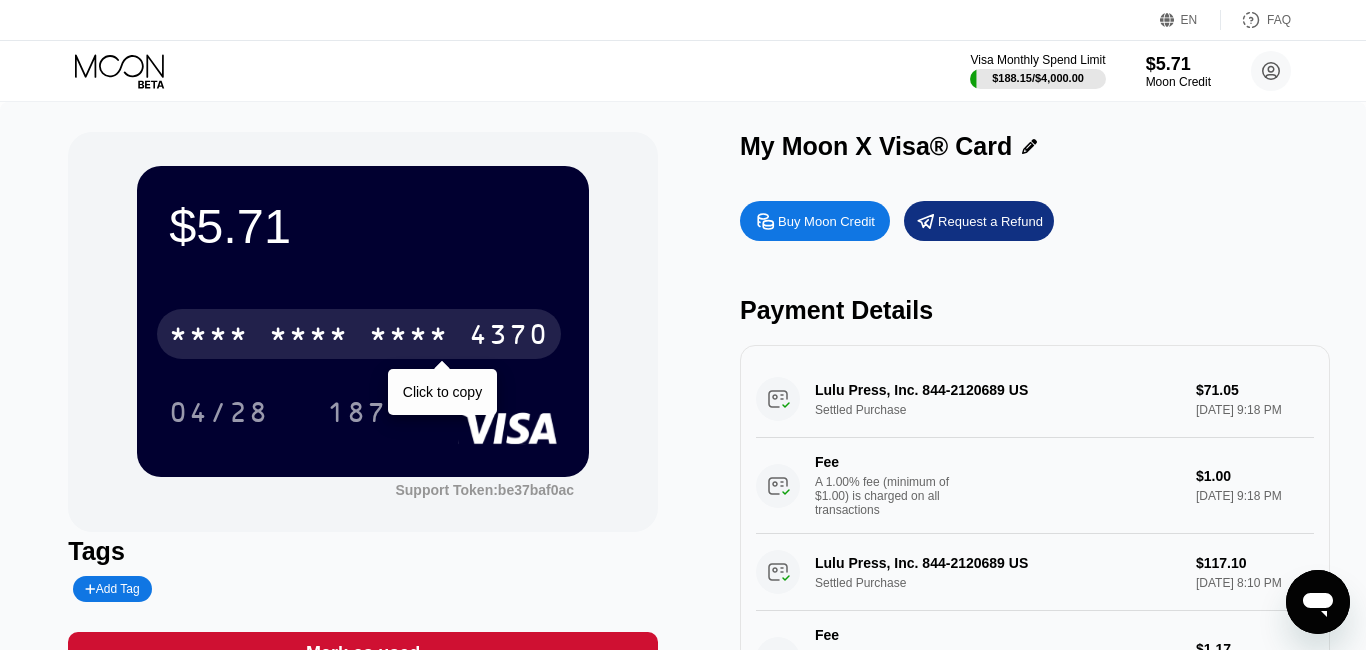 click on "4370" at bounding box center (509, 337) 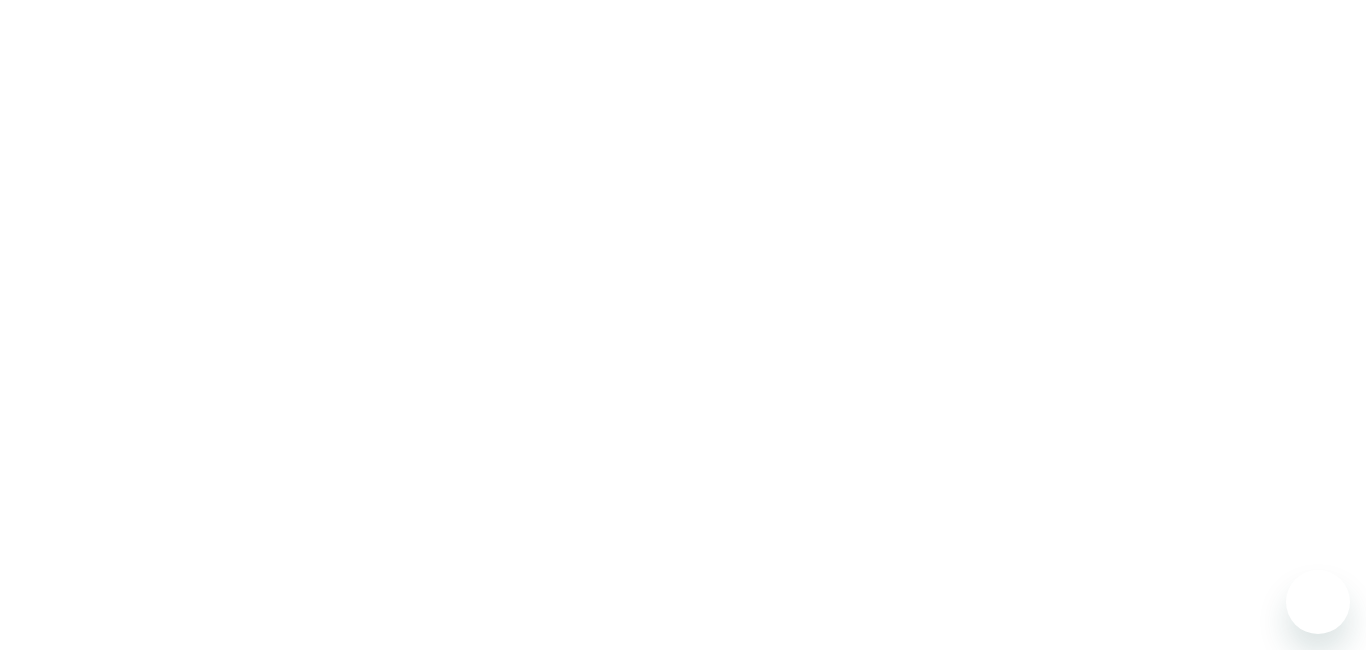 scroll, scrollTop: 0, scrollLeft: 0, axis: both 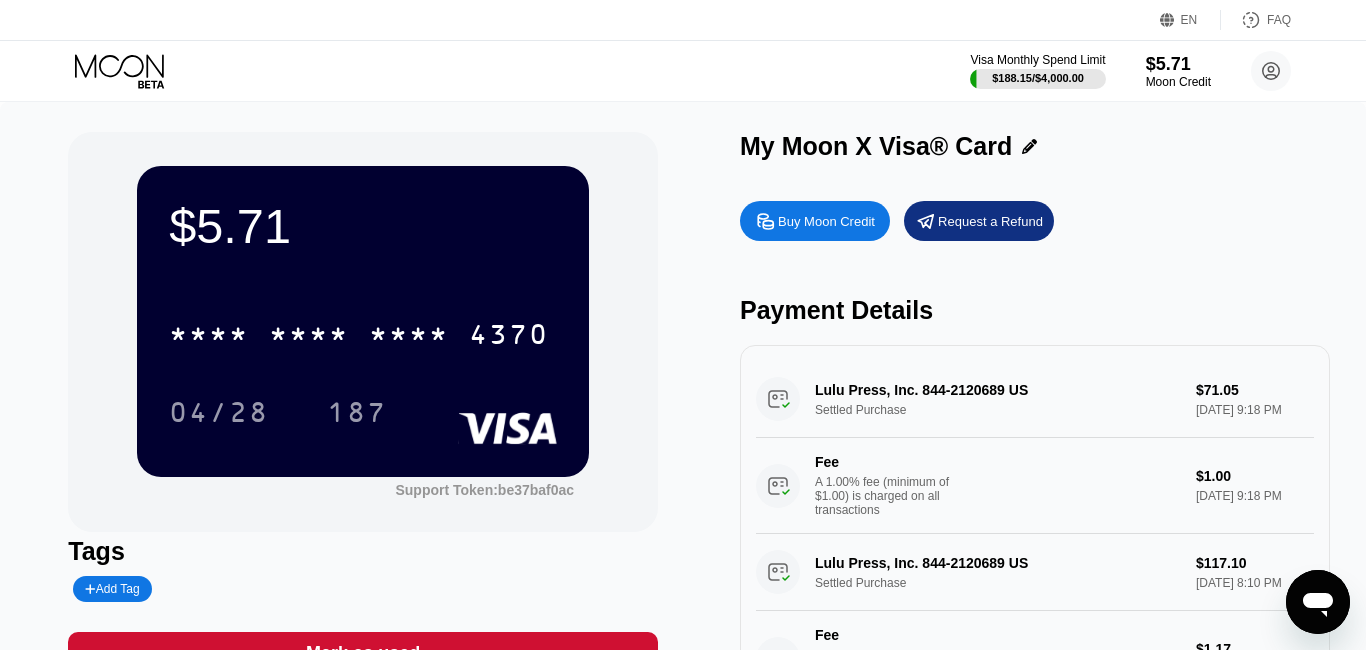 click on "FAQ" at bounding box center [1256, 20] 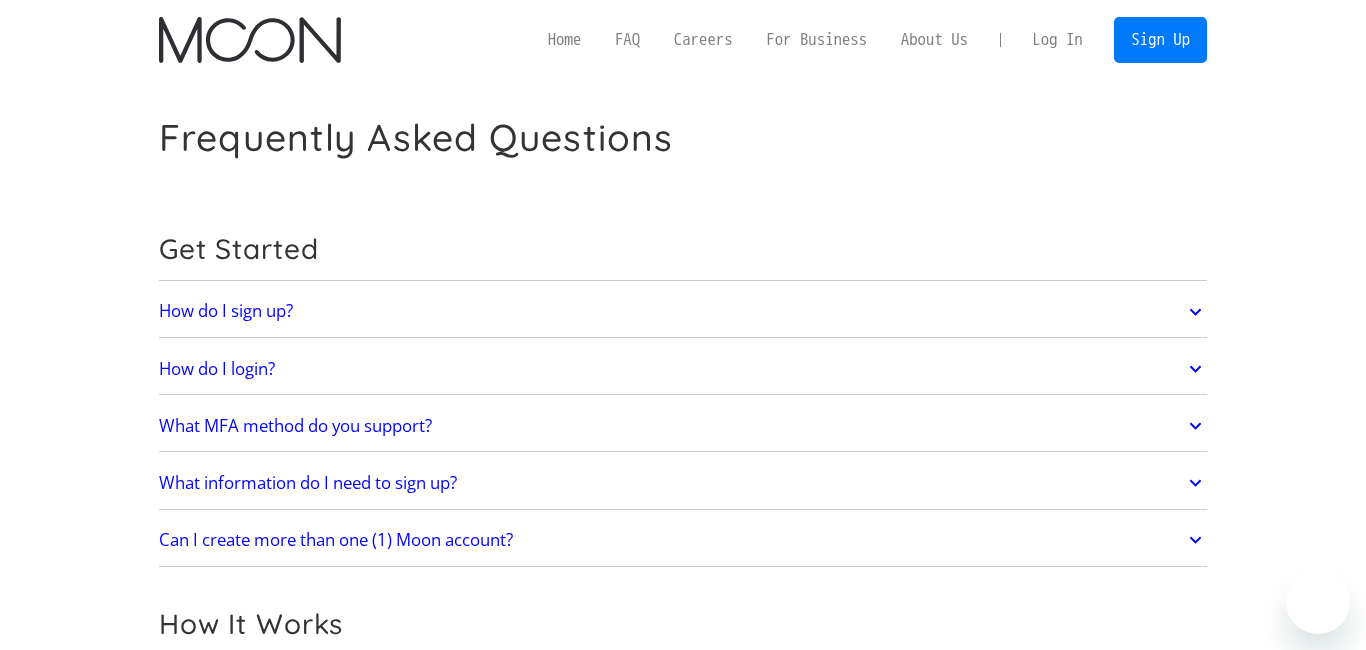 scroll, scrollTop: 0, scrollLeft: 0, axis: both 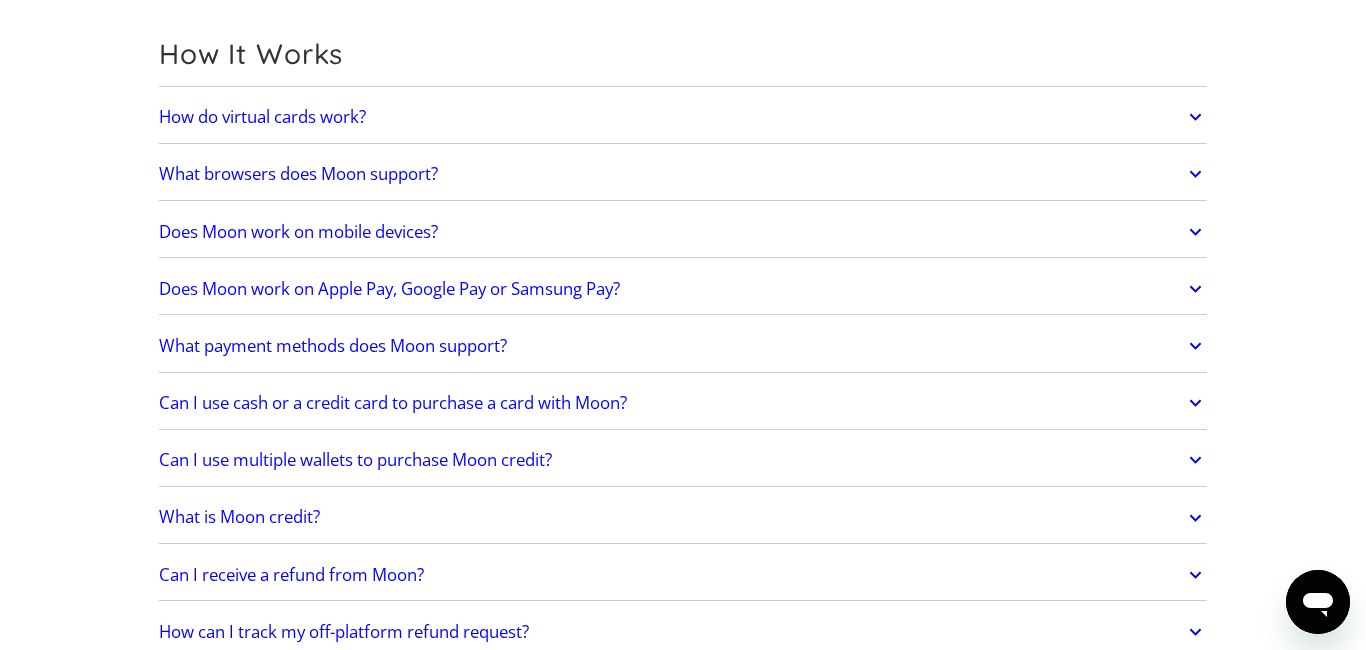 click on "Does Moon work on Apple Pay, Google Pay or Samsung Pay?" at bounding box center (683, 289) 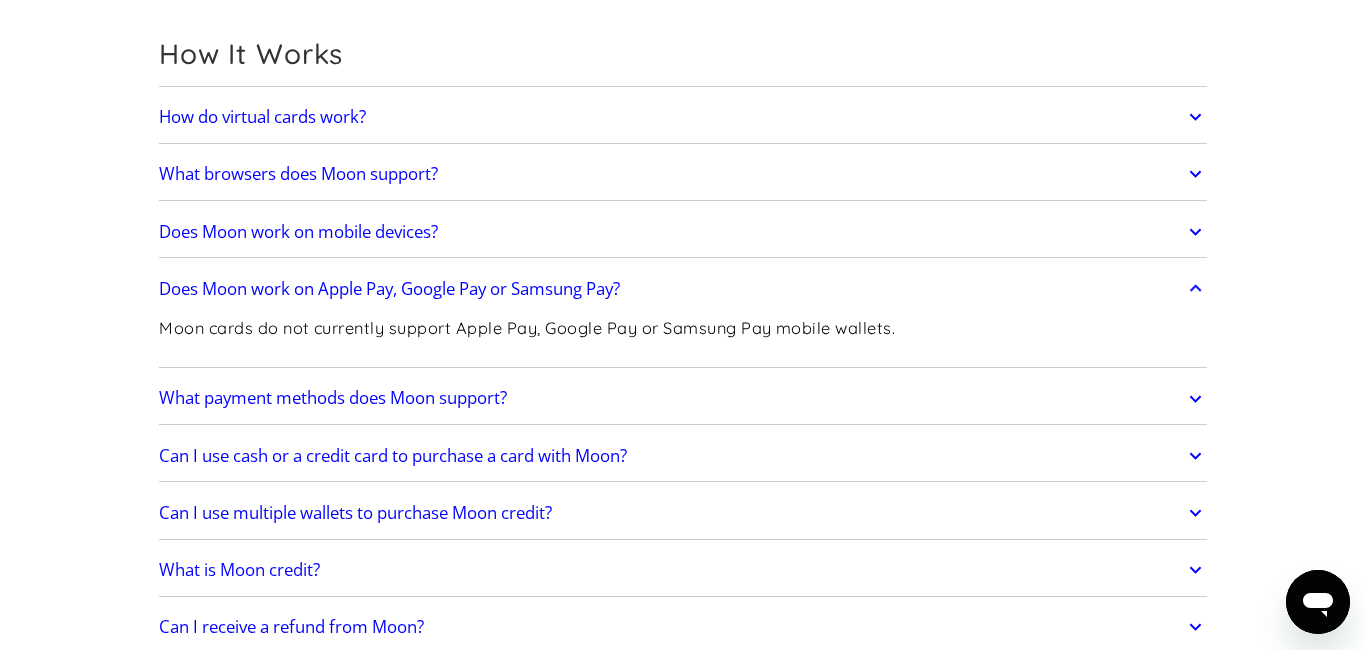 click on "Does Moon work on Apple Pay, Google Pay or Samsung Pay?" at bounding box center [683, 289] 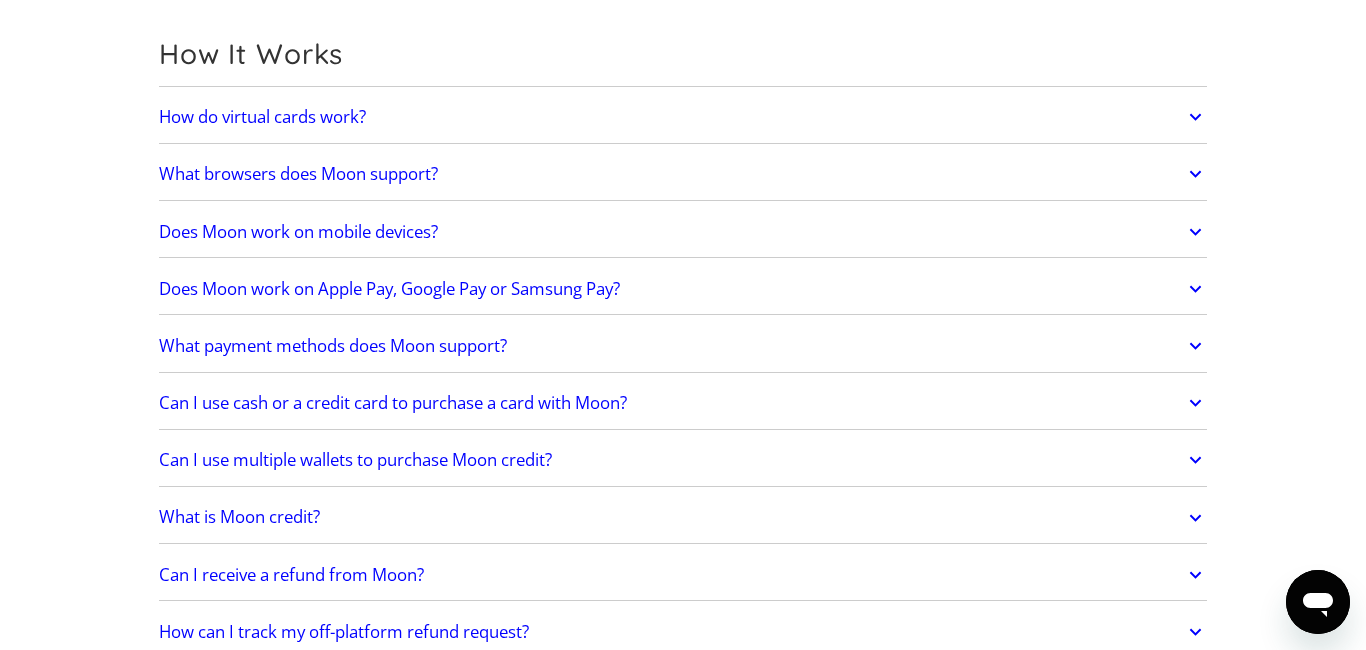 click on "What payment methods does Moon support?" at bounding box center [683, 346] 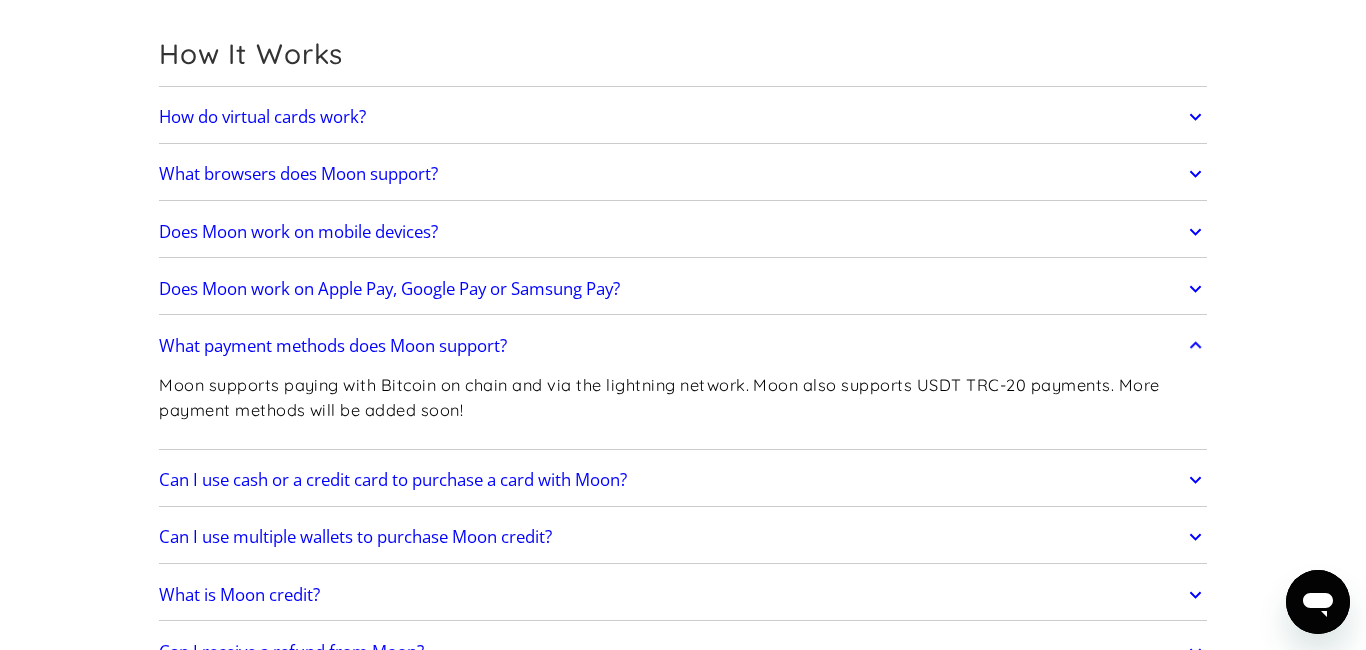 click on "What payment methods does Moon support?" at bounding box center (683, 346) 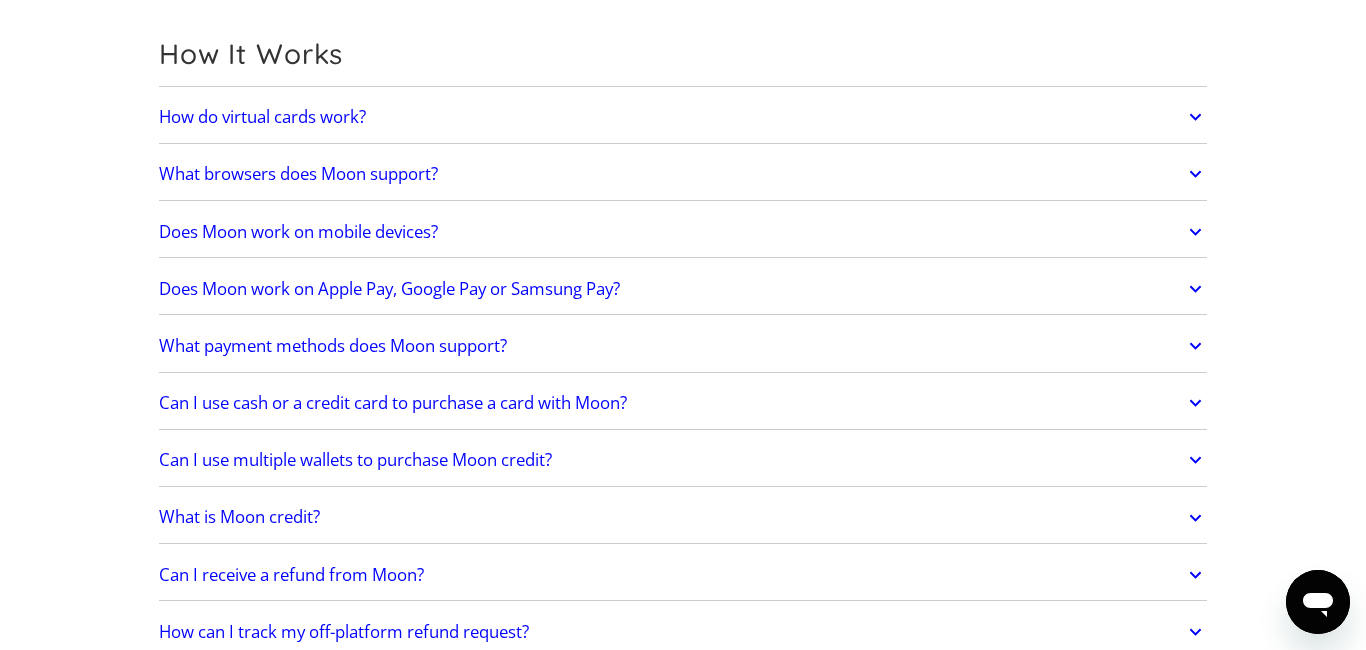 click on "Can I use cash or a credit card to purchase a card with Moon?" at bounding box center [683, 403] 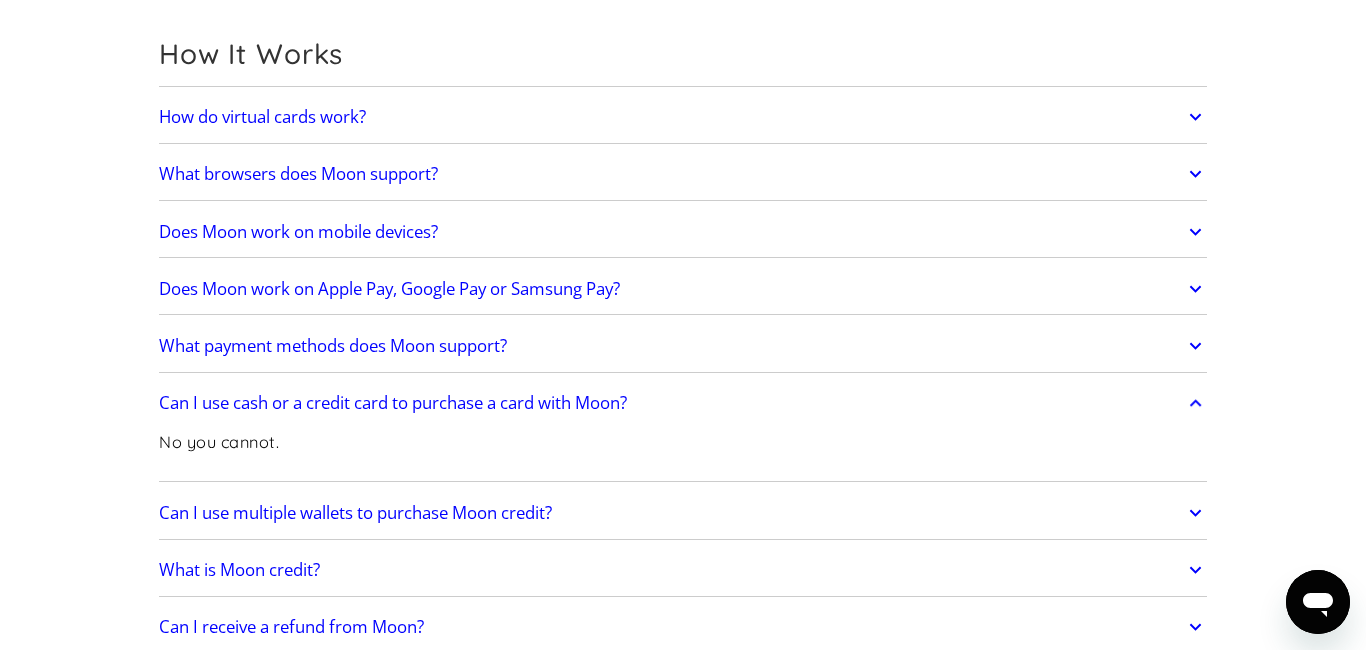 click on "Can I use cash or a credit card to purchase a card with Moon?" at bounding box center [683, 403] 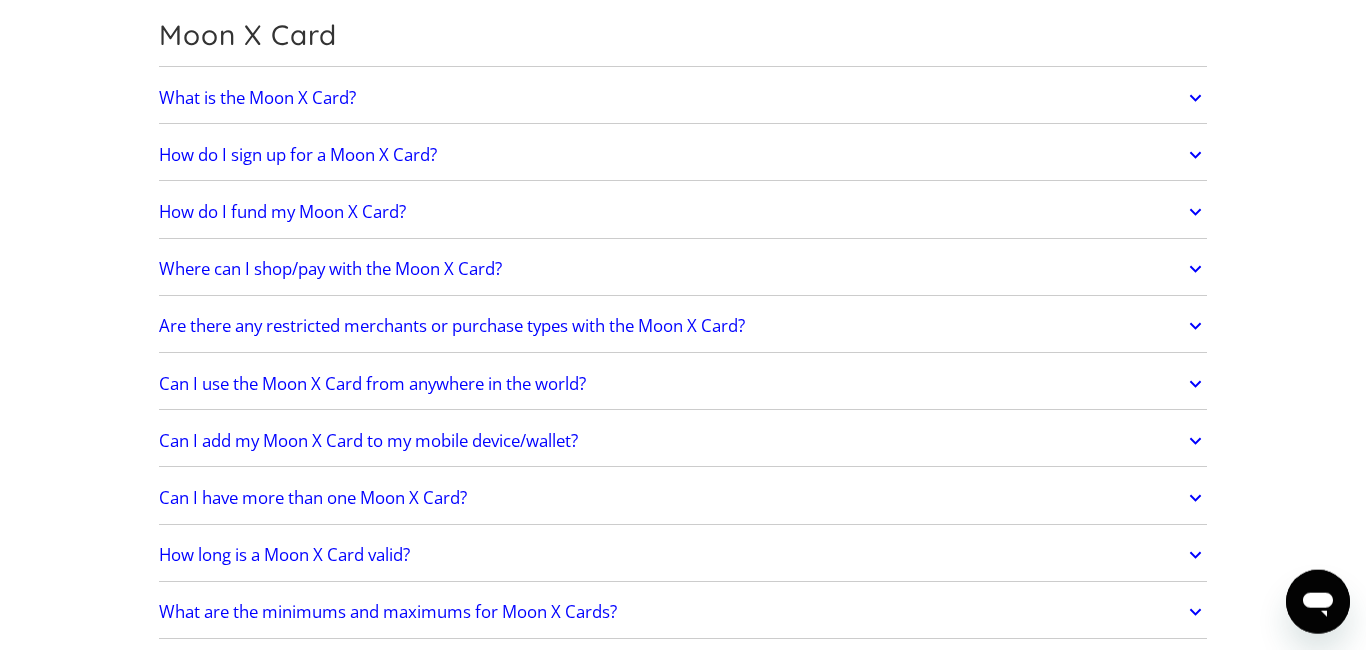 scroll, scrollTop: 1482, scrollLeft: 0, axis: vertical 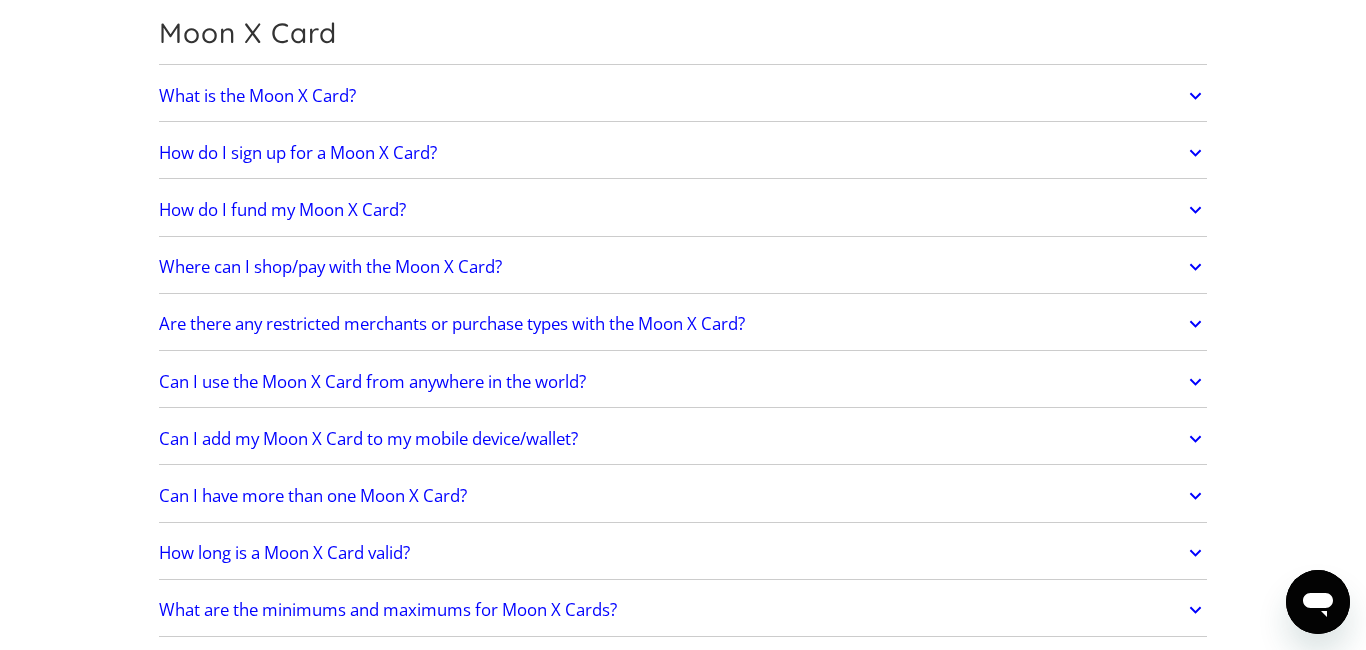 click on "Where can I shop/pay with the Moon X Card?  You can shop at millions of merchants in over 130 countries.  You may not use the card with merchants billing from or located in: Afghanistan, Albania, Belarus, Bosnia Herzegovina, Bulgaria, Burkina Faso, Cameroon, Central African Republic, China, Crimea Region of Ukraine, Croatia, Cuba, Democratic Republic of the Congo, Donetsk People’s Republic Region of Ukraine, Ethiopia, Greece, Guinea-Bissau, Haiti, Iran, Iraq, Kenya, Kosovo, Lebanon, Libya, Luhansk People’s Republic Region of Ukraine, Macedonia, Mali, Moldavia, Monaco, Montenegro, Montserrat, Mozambique, Myanmar / Burma, Namibia, Nicaragua, Nigeria, North Korea / Democratic People’s Republic of Korea, Panama, Philippines, Romania, Russia, Senegal, Serbia, Slovenia, Somalia, South Africa, South Sudan, Sudan, Syria, Tanzania, Tunisia, Turkey, Ukraine, Venezuela, Vietnam, Yemen, Zimbabwe." at bounding box center [683, 268] 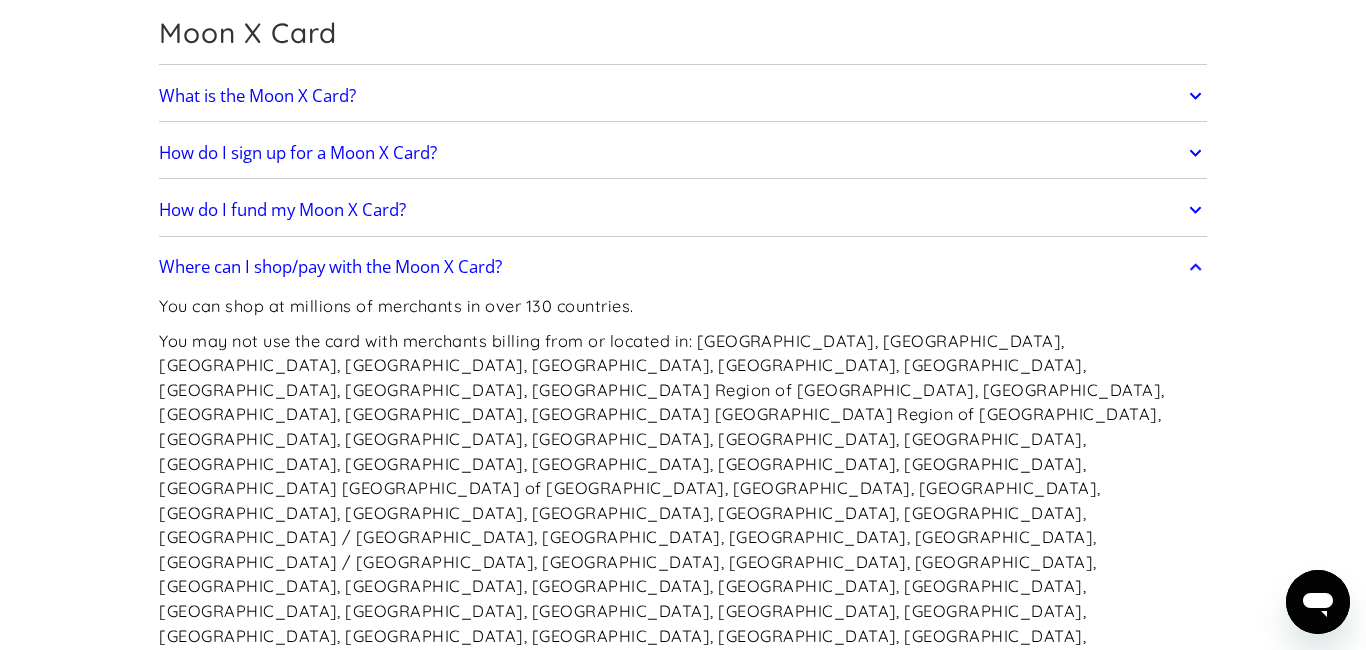 click on "Where can I shop/pay with the Moon X Card?" at bounding box center [683, 267] 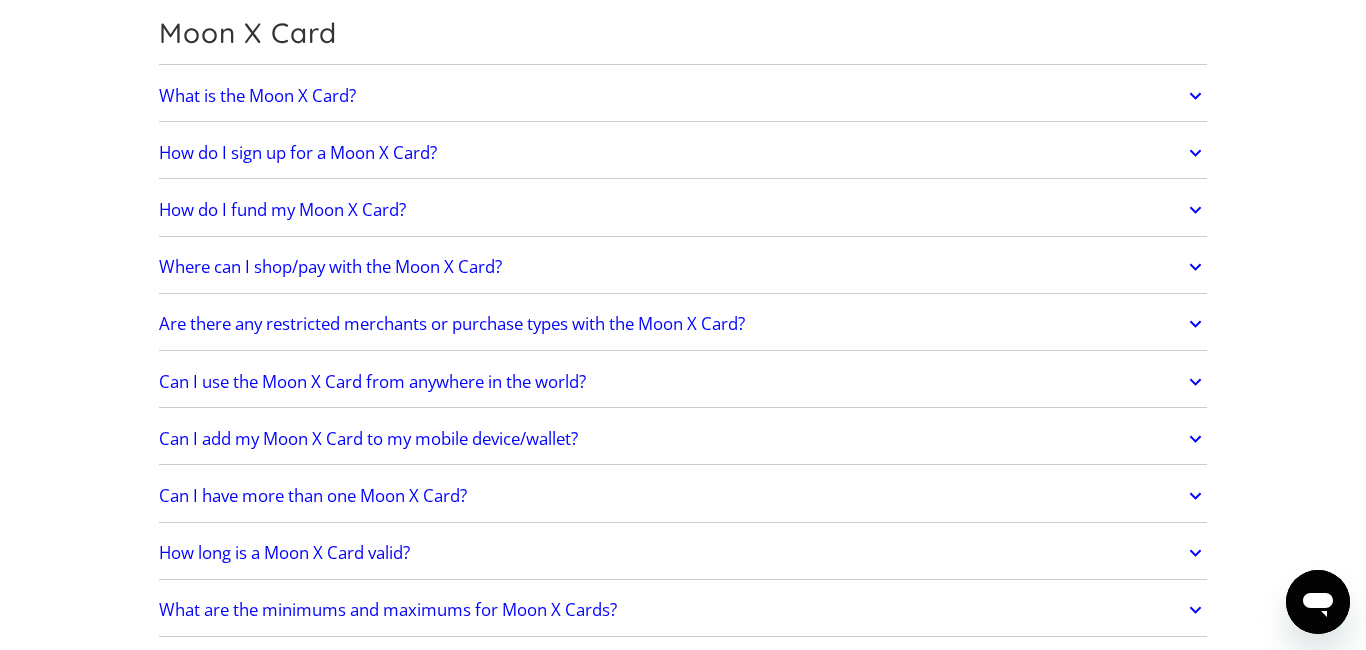 click on "Are there any restricted merchants or purchase types with the Moon X Card?" at bounding box center [683, 324] 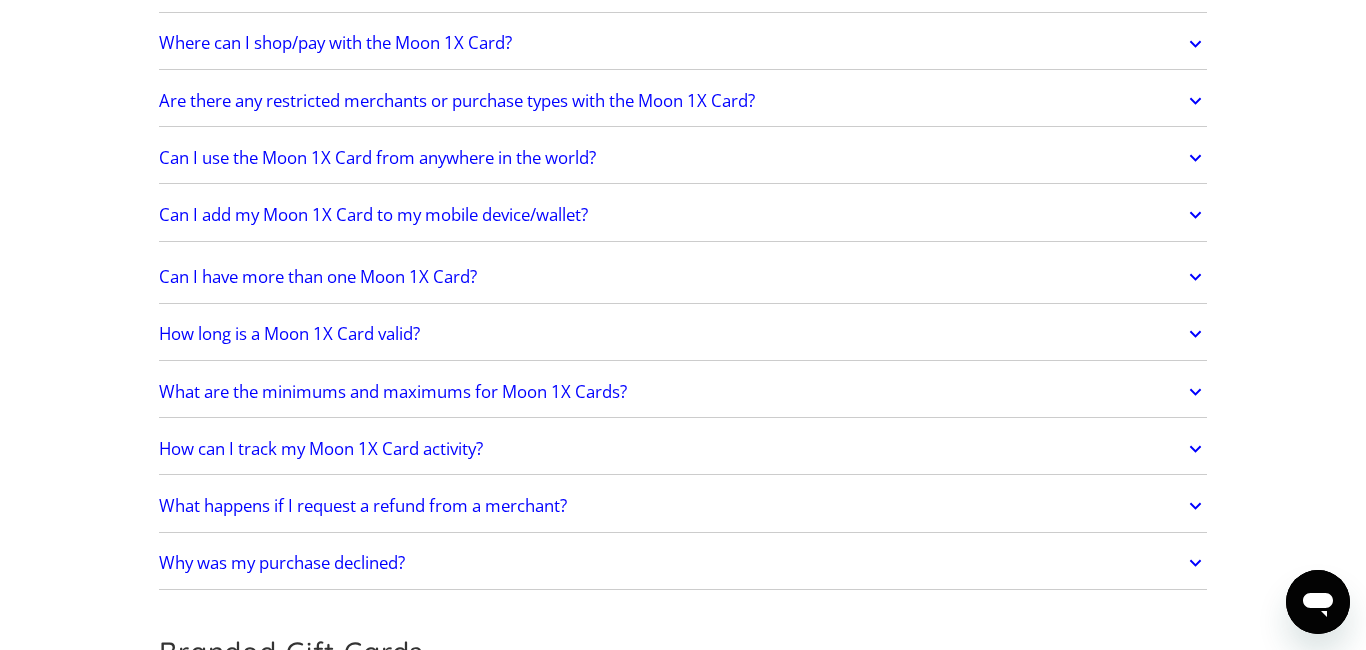 scroll, scrollTop: 3534, scrollLeft: 0, axis: vertical 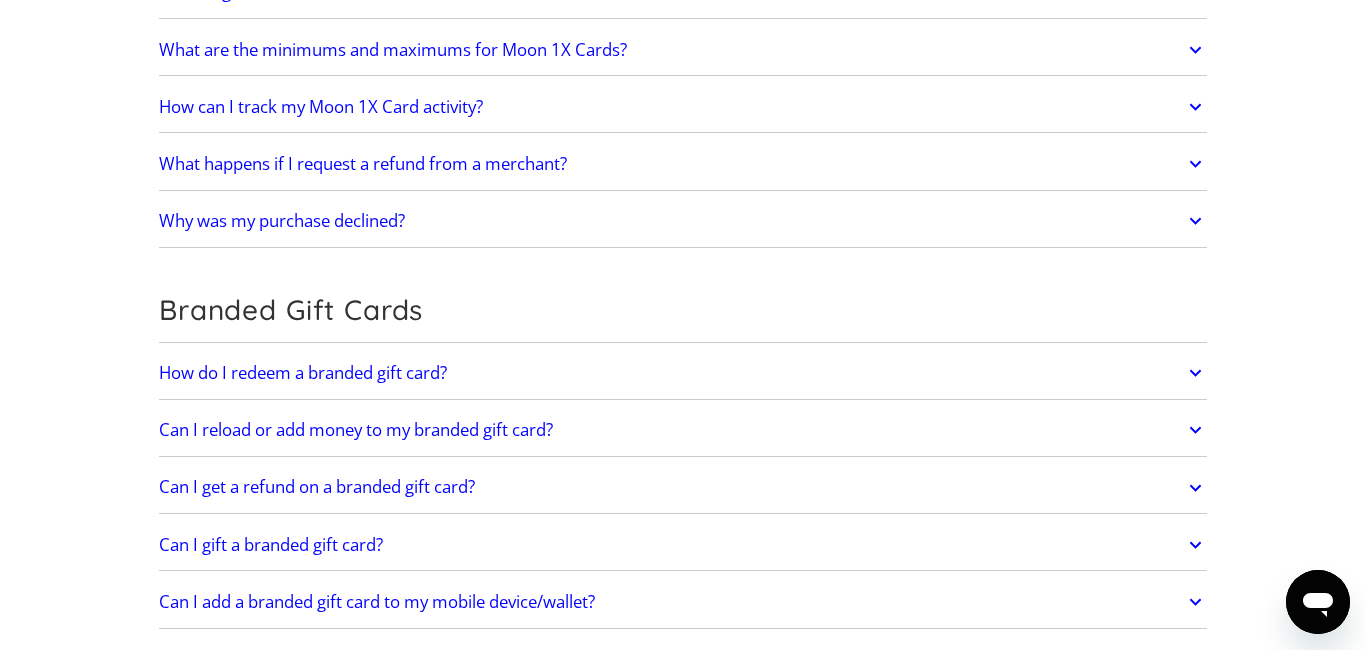 click 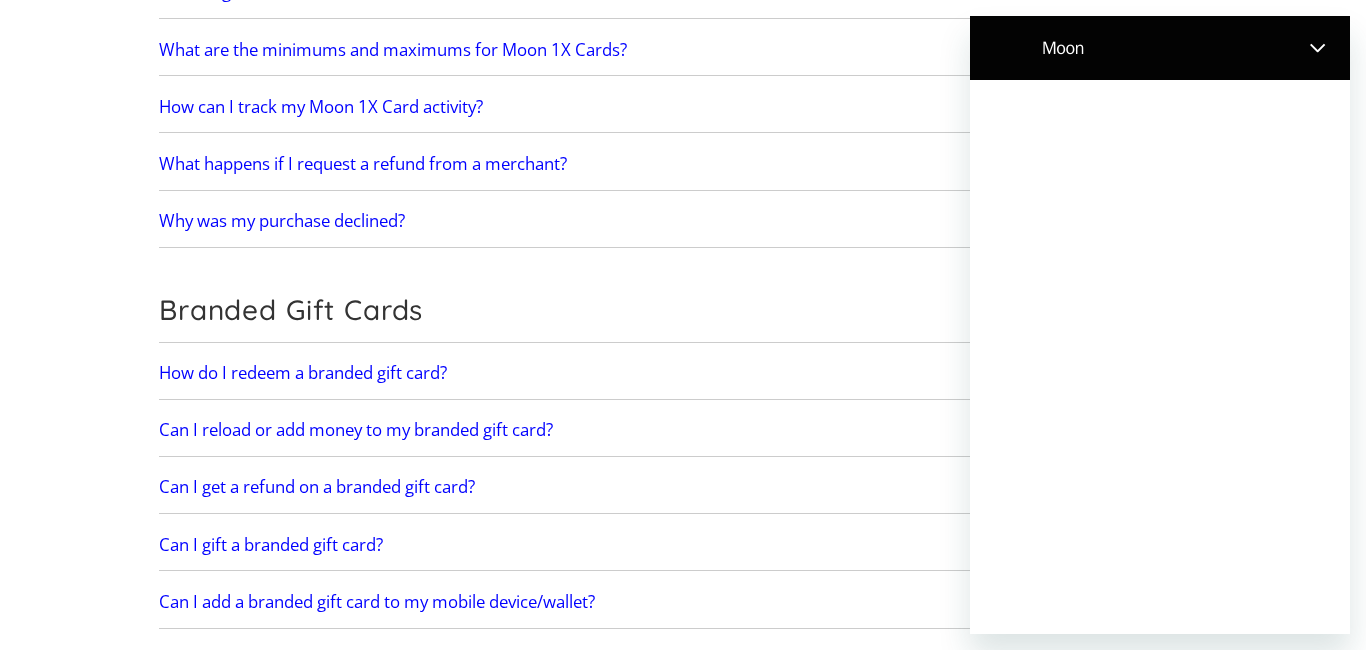 scroll, scrollTop: 0, scrollLeft: 0, axis: both 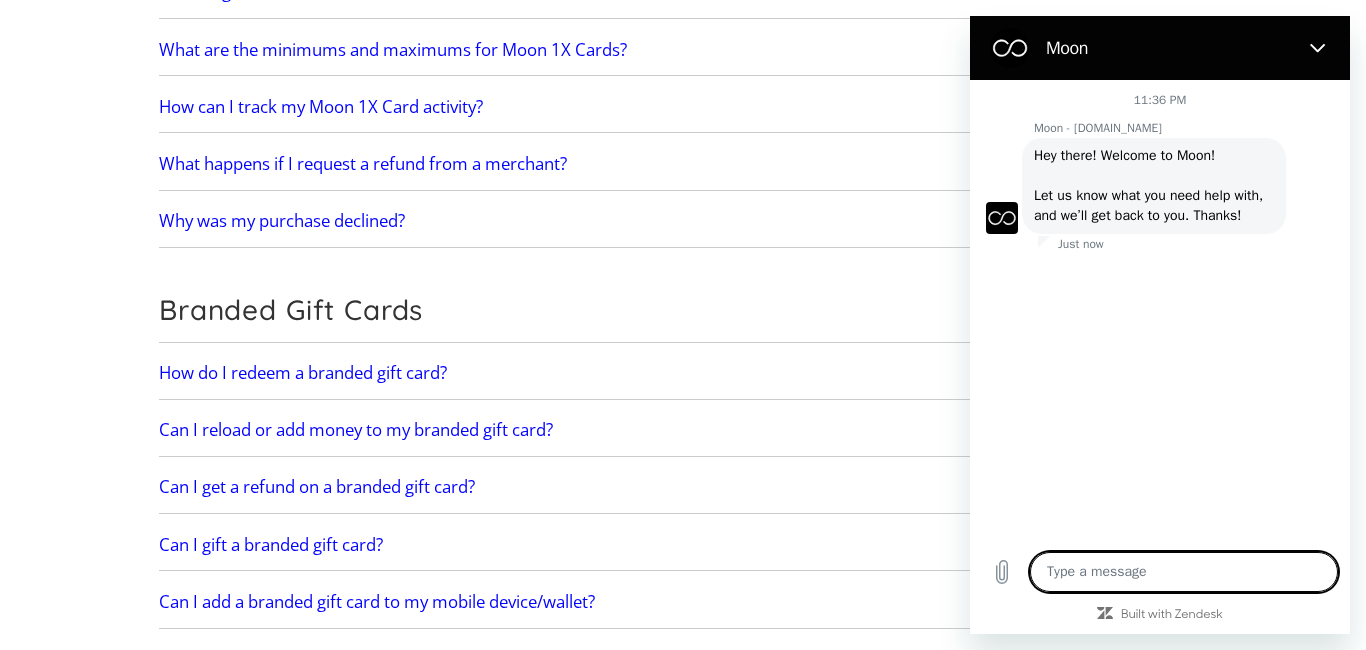 type on "x" 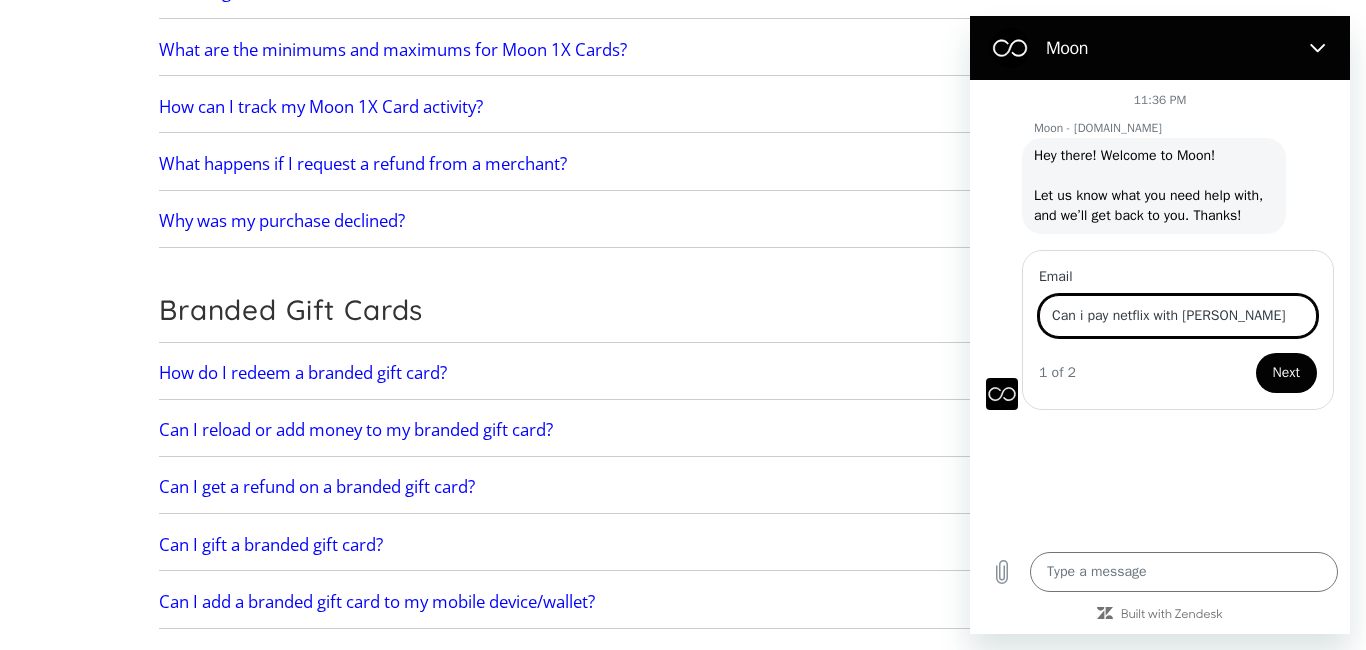 click on "Next" at bounding box center (1286, 373) 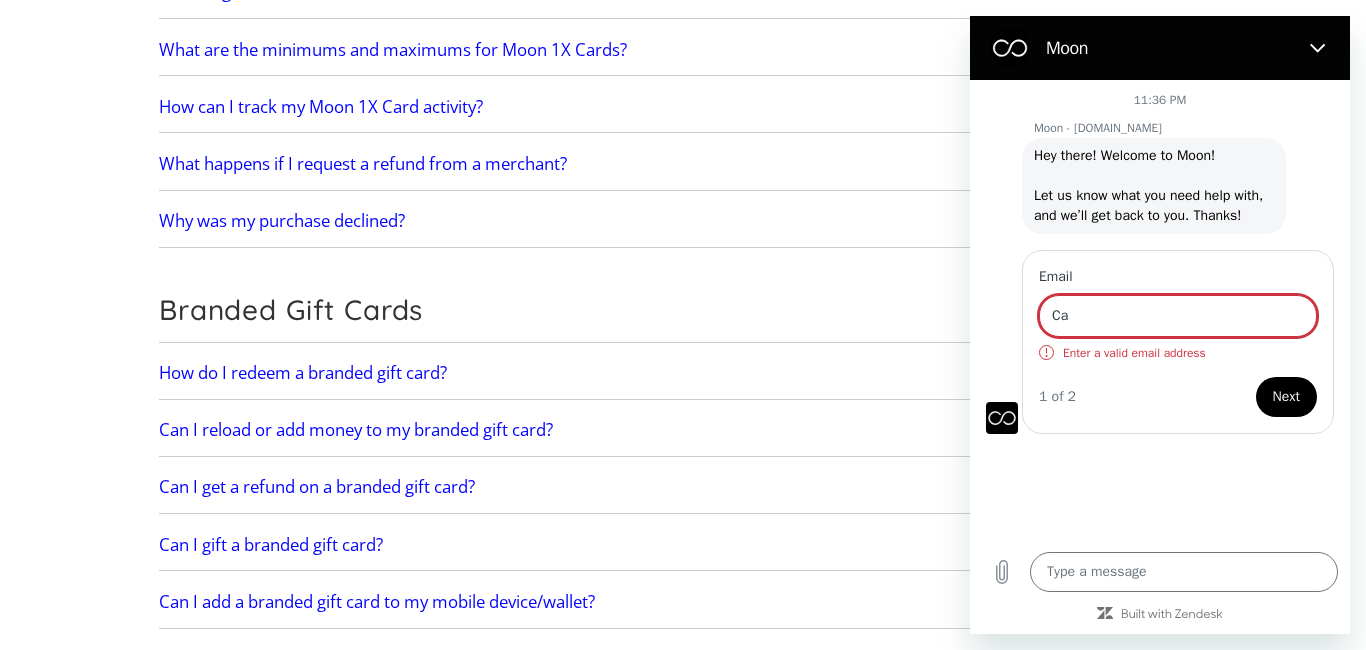 type on "C" 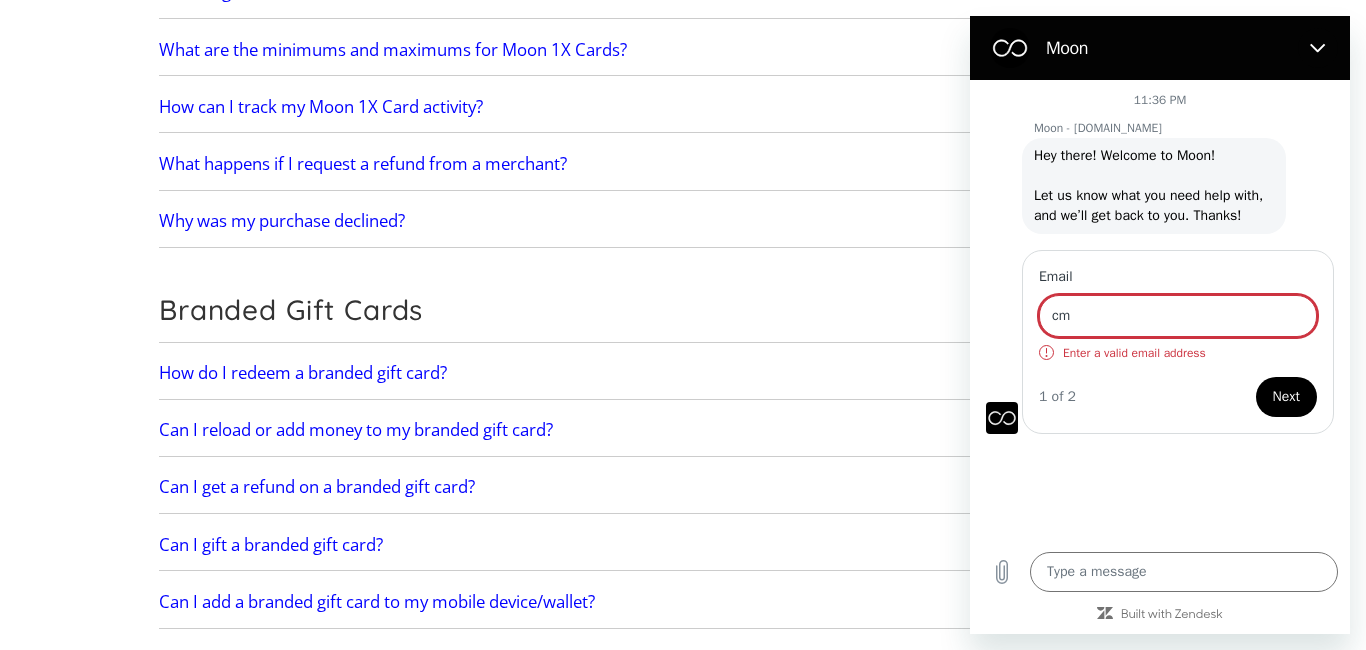type on "c" 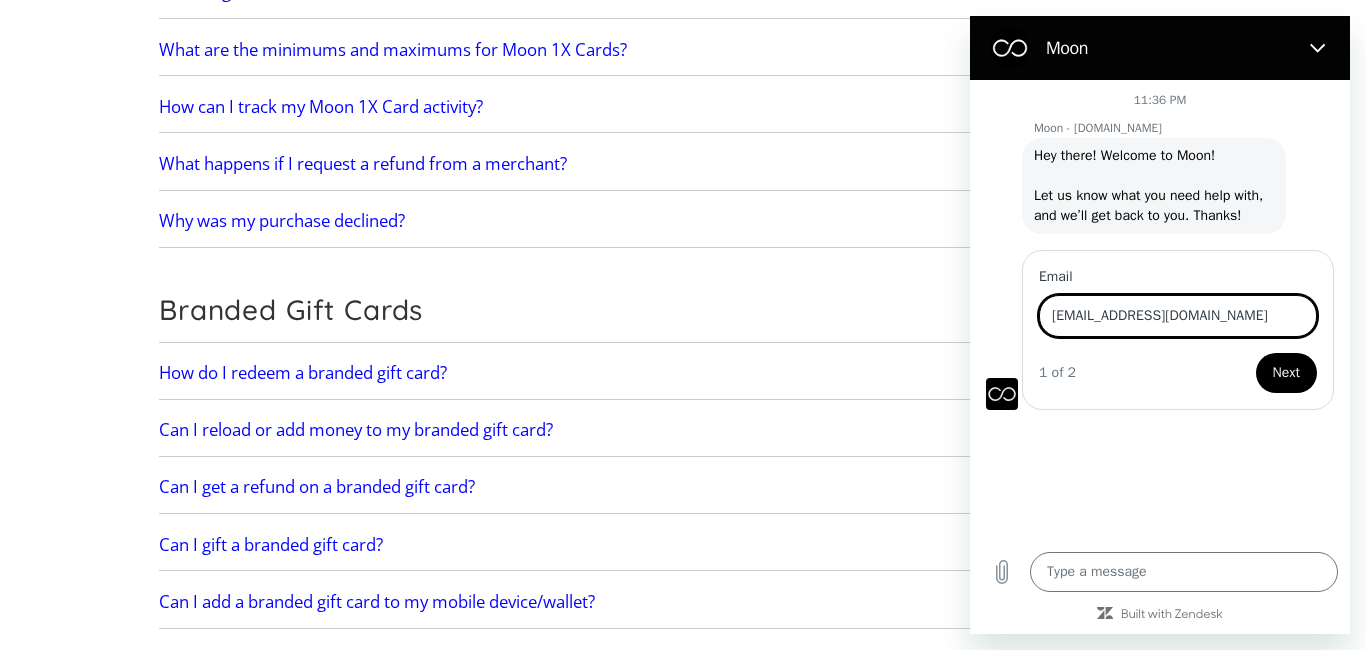 type on "[EMAIL_ADDRESS][DOMAIN_NAME]" 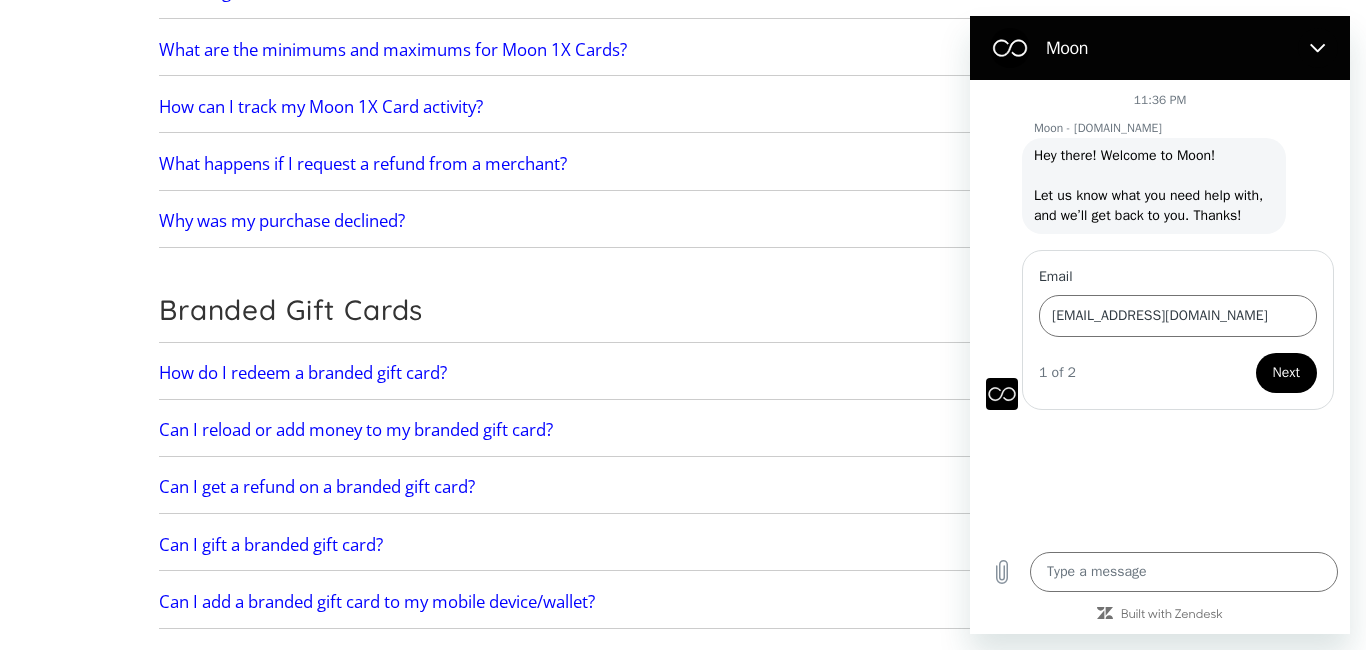 click on "Next" at bounding box center [1286, 373] 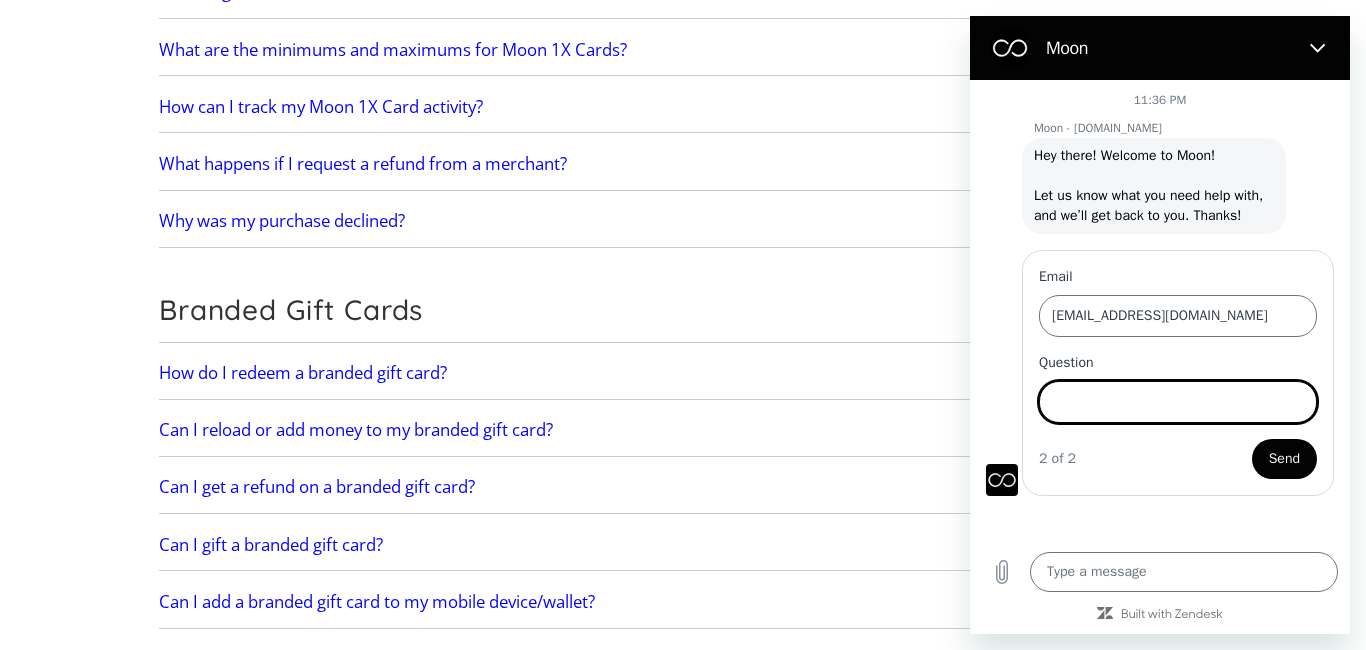 click on "Question" at bounding box center (1178, 402) 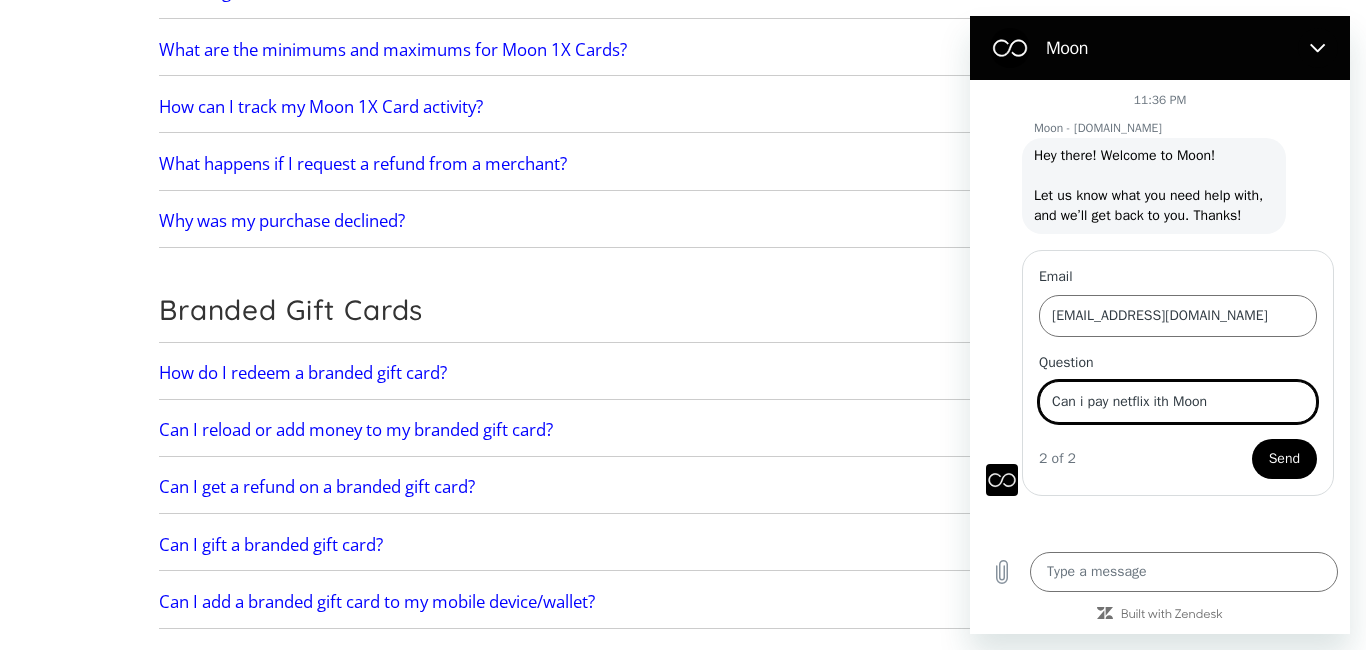 type on "Can i pay netflix ith Moon" 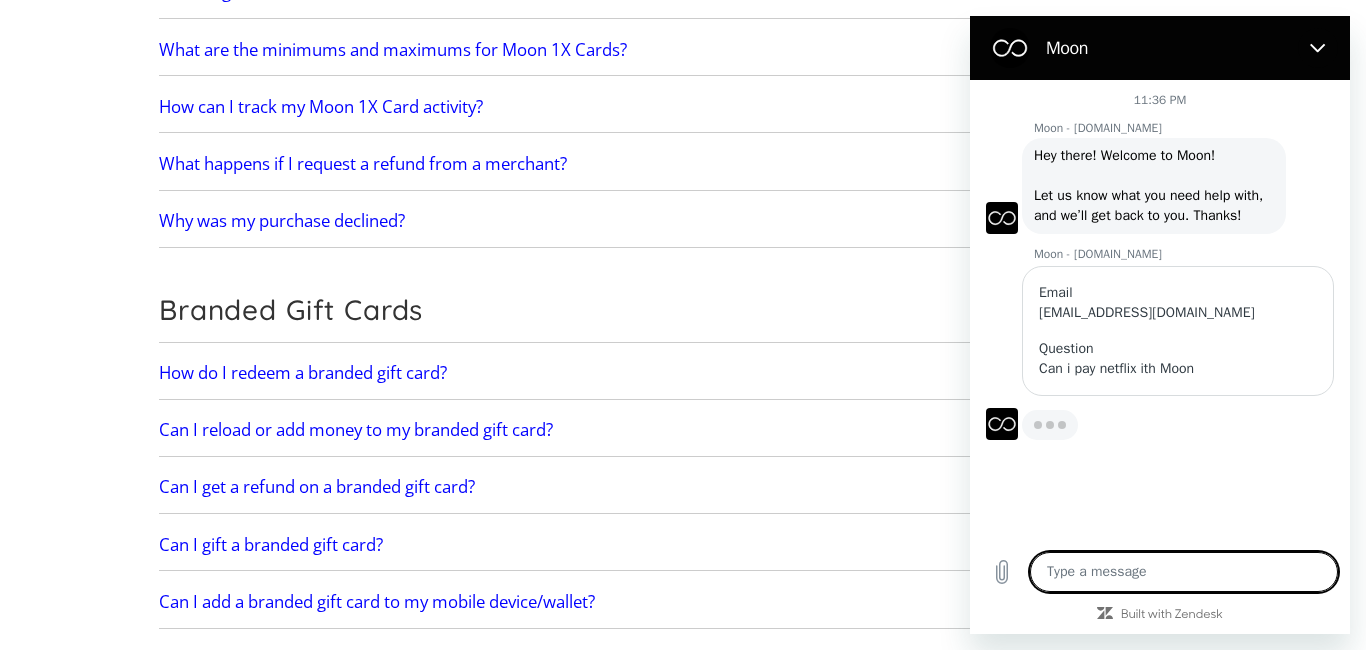 type on "x" 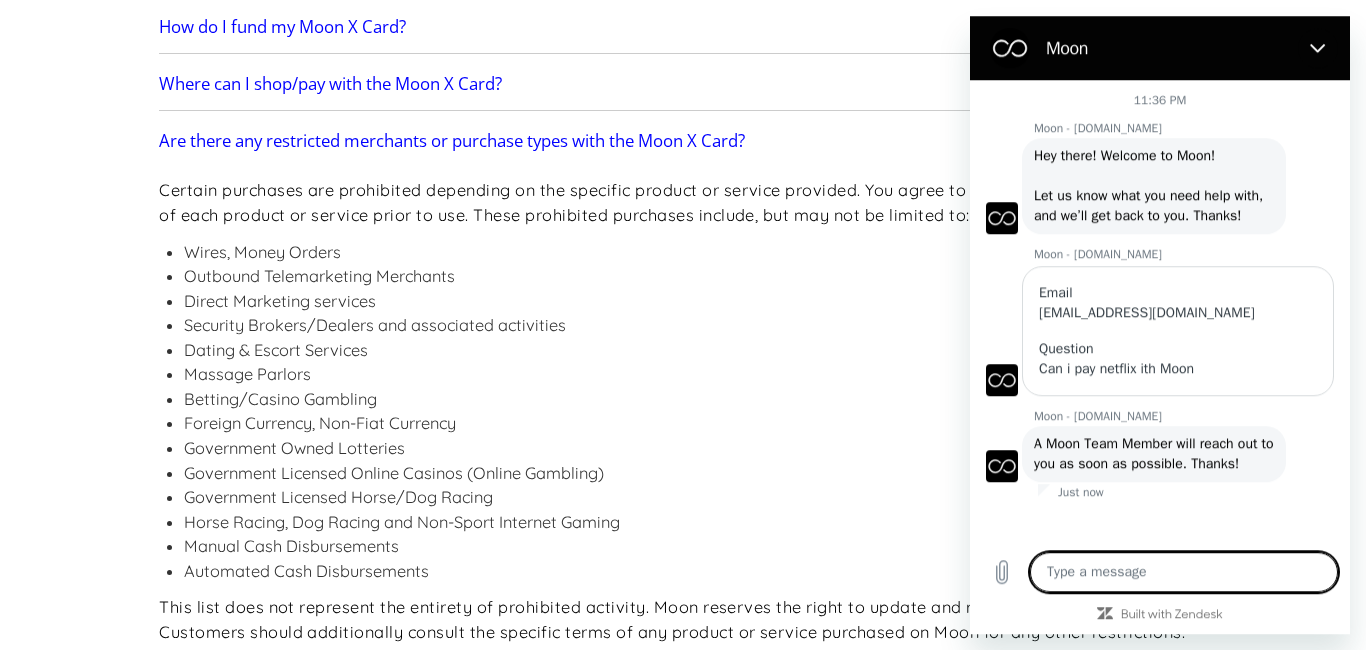 scroll, scrollTop: 1254, scrollLeft: 0, axis: vertical 